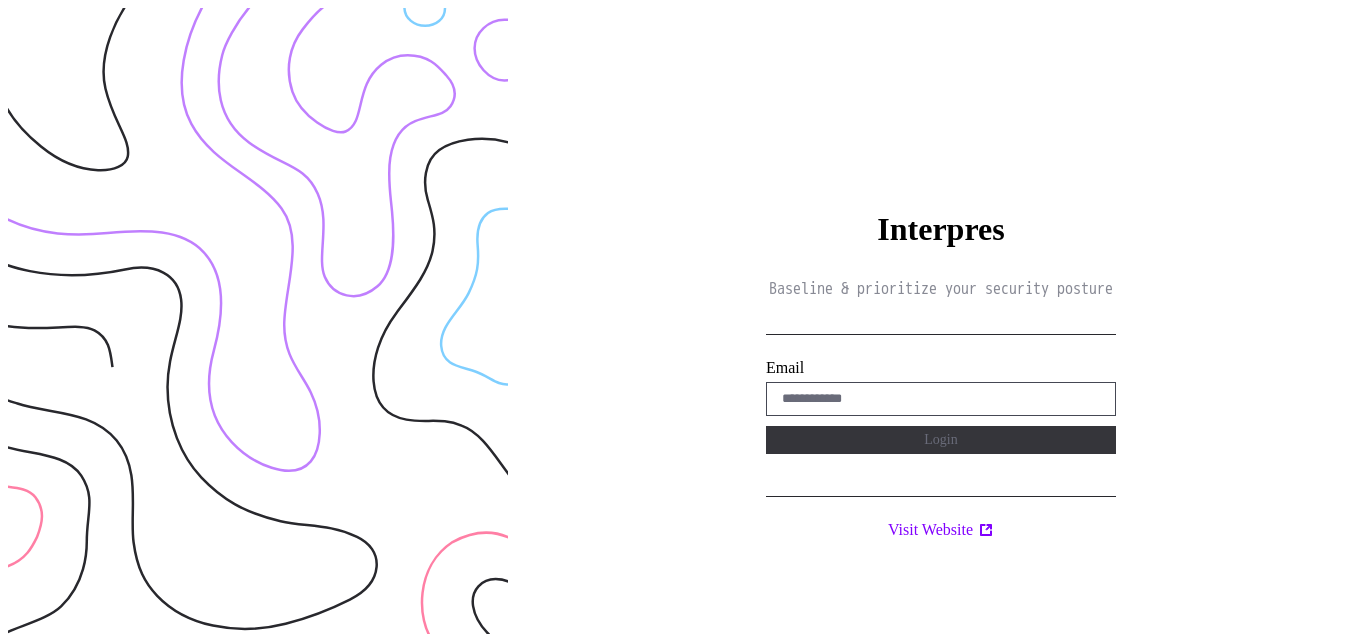 scroll, scrollTop: 0, scrollLeft: 0, axis: both 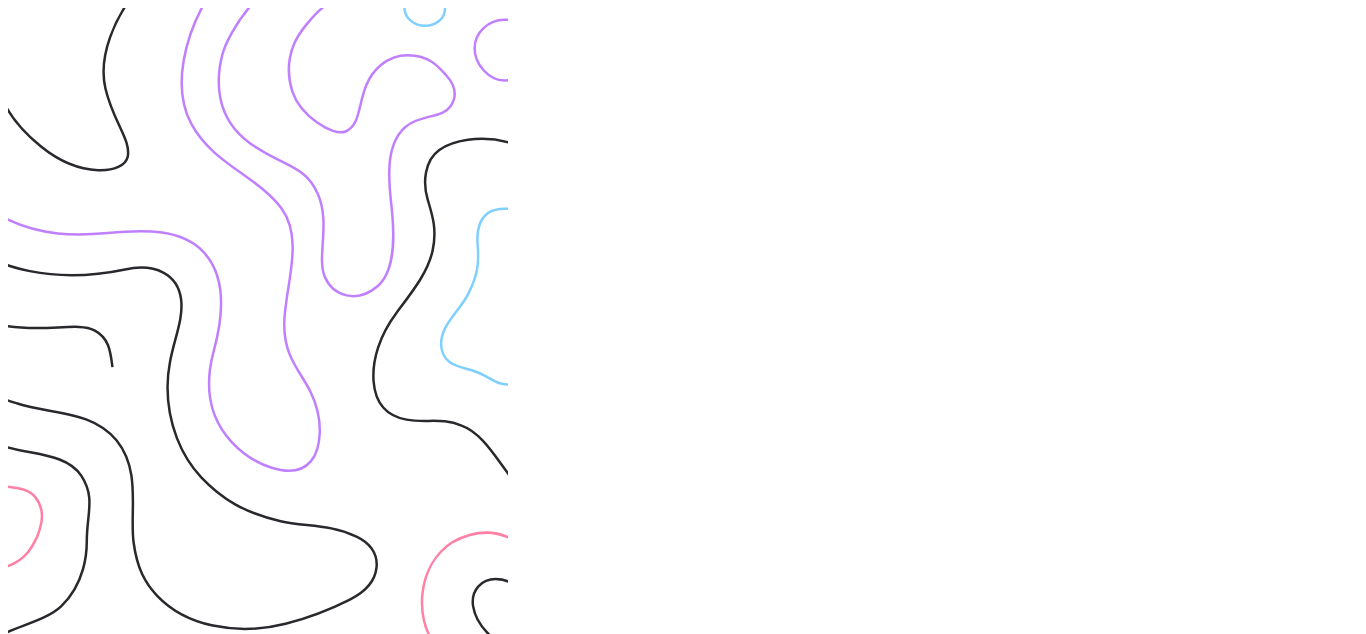 type on "**********" 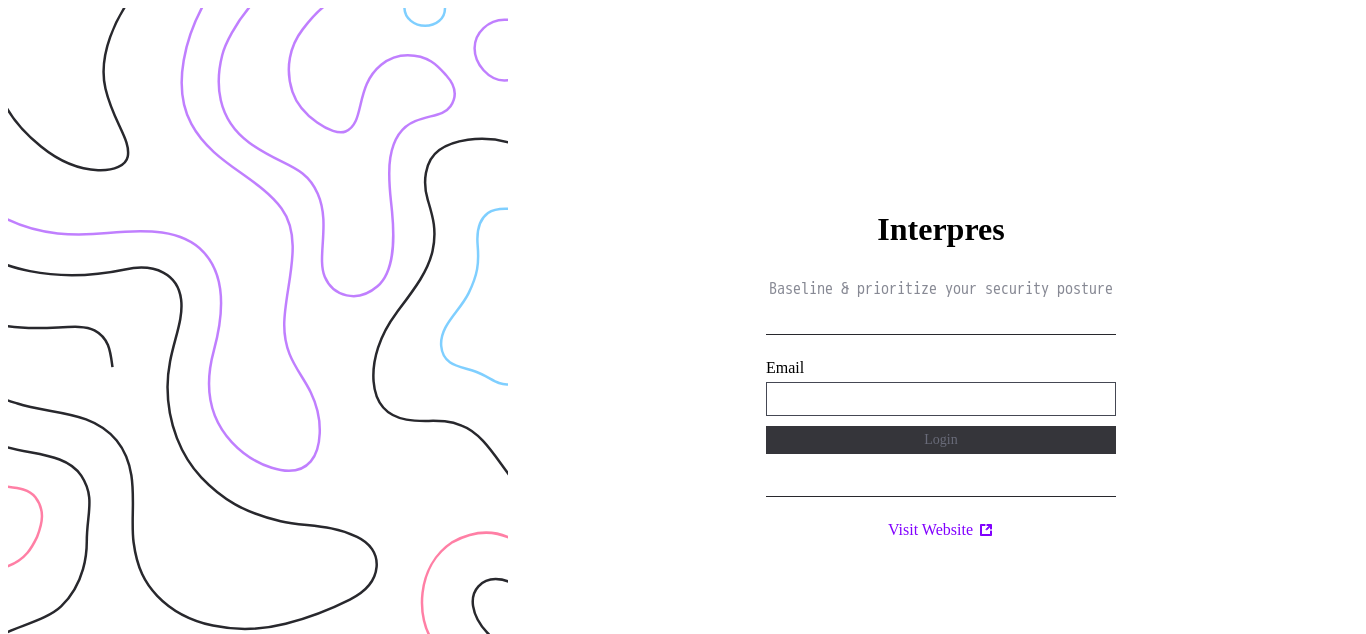 scroll, scrollTop: 0, scrollLeft: 0, axis: both 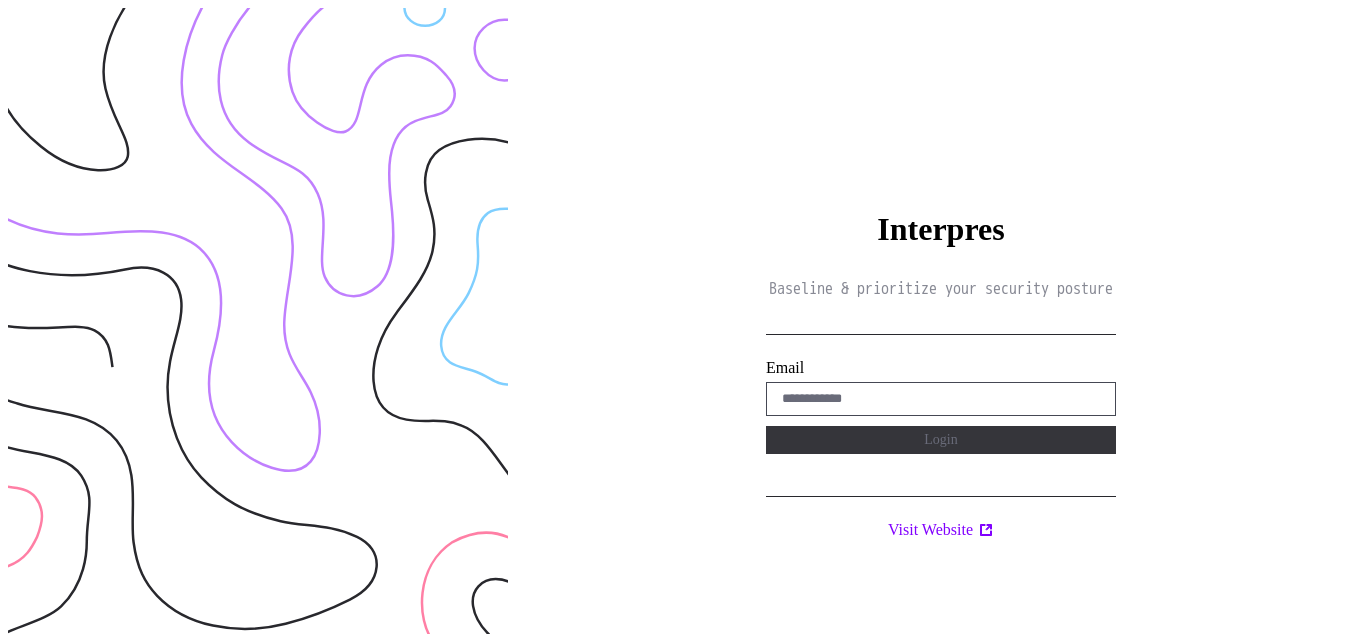 click on "Interpres Baseline & prioritize your security posture Email Login Visit Website" at bounding box center [941, 325] 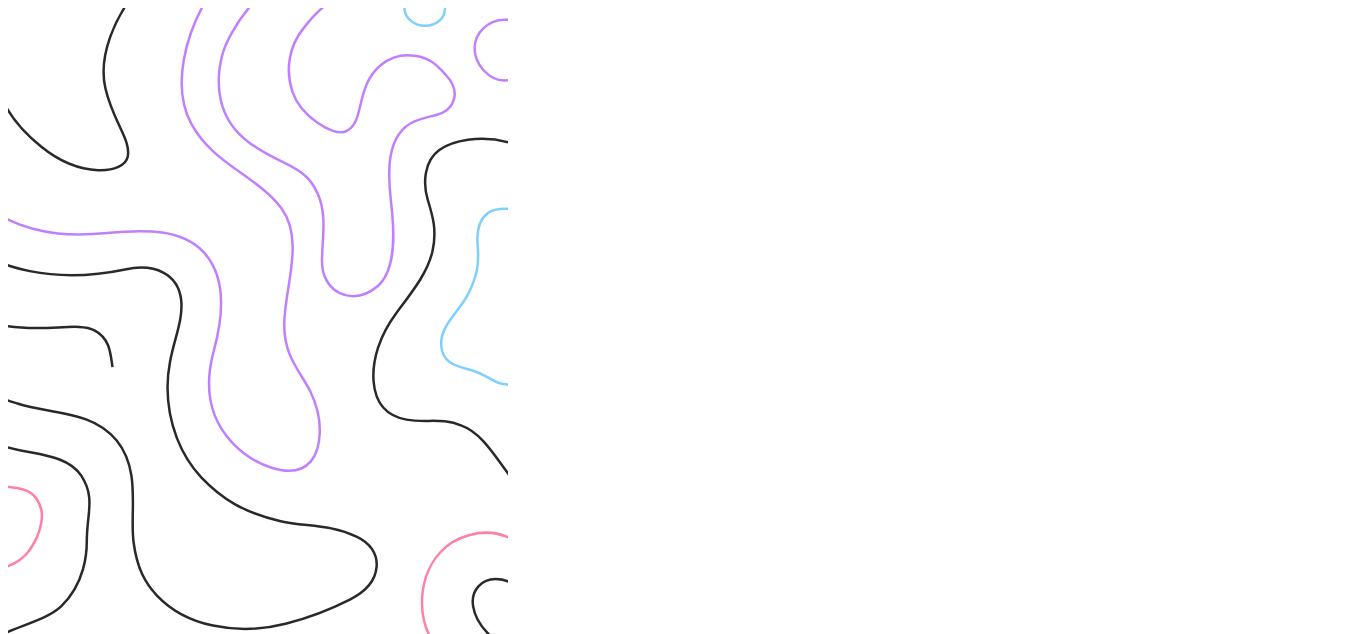 scroll, scrollTop: 0, scrollLeft: 0, axis: both 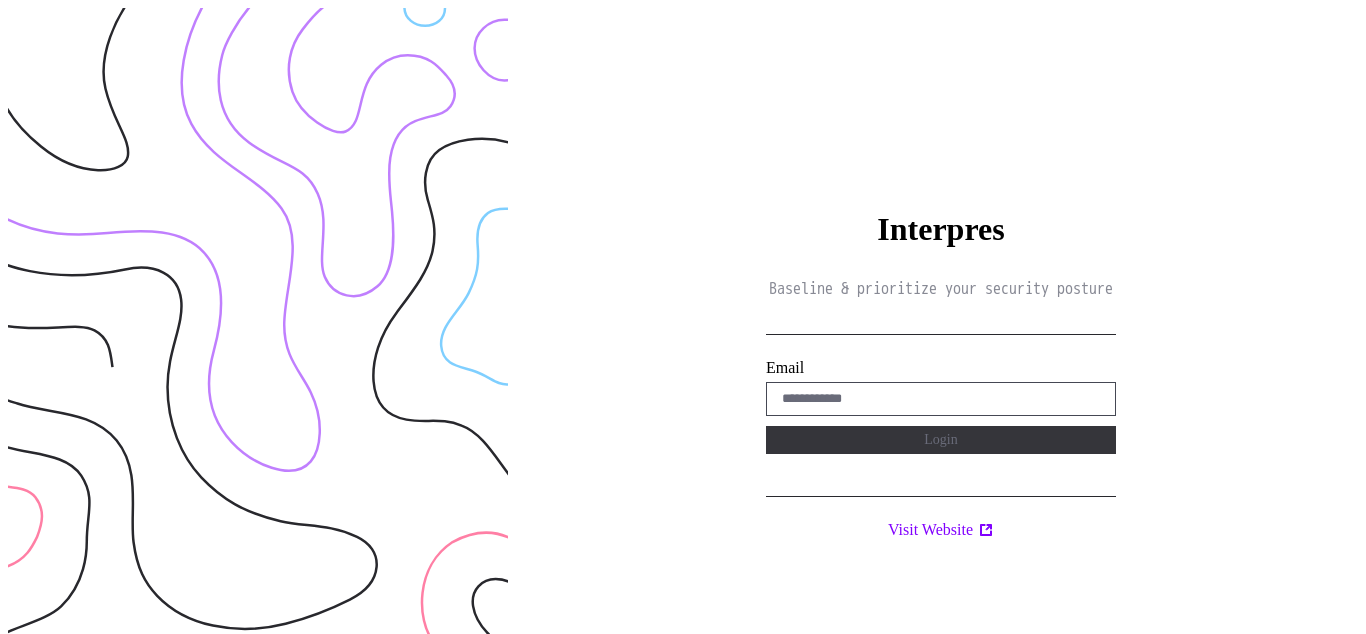 click on "Interpres Baseline & prioritize your security posture Email Login Visit Website" at bounding box center [941, 325] 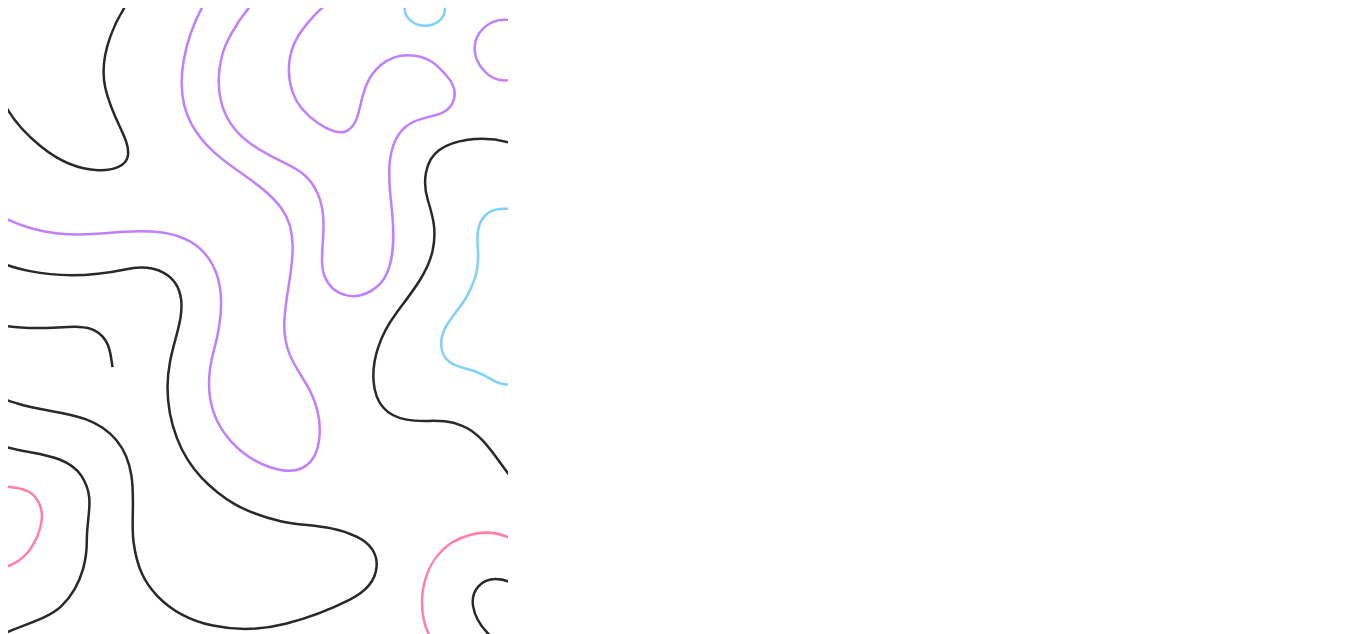 scroll, scrollTop: 0, scrollLeft: 0, axis: both 